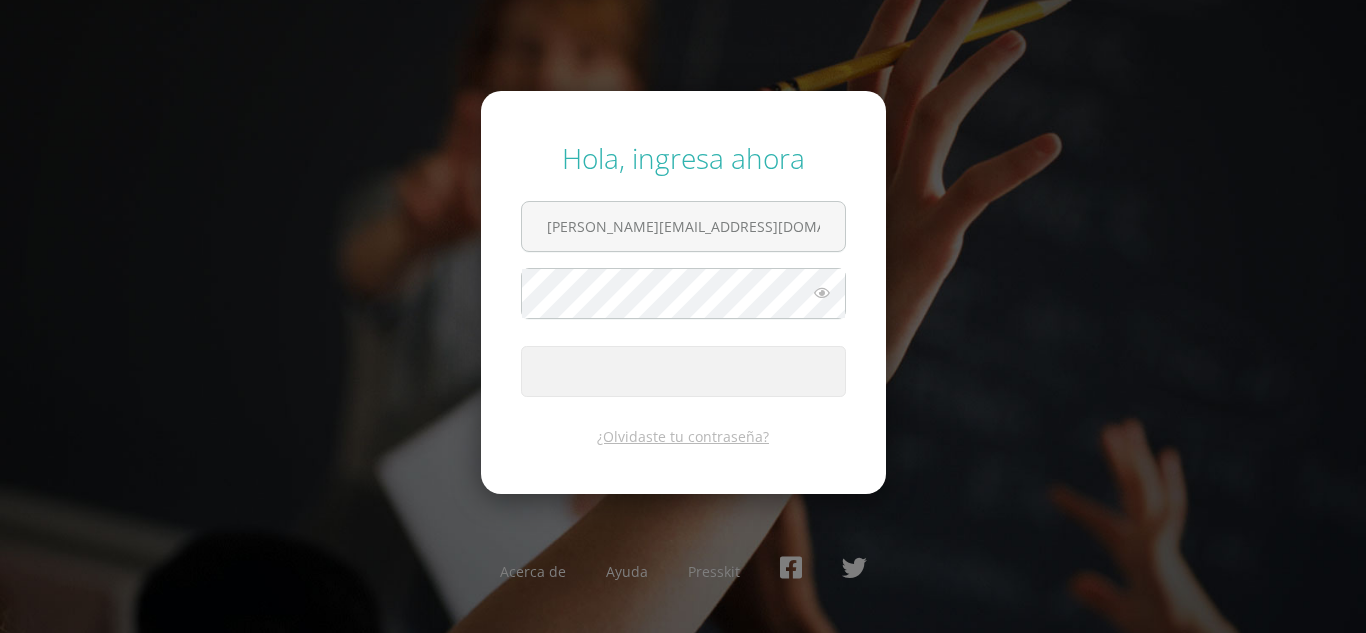 scroll, scrollTop: 0, scrollLeft: 0, axis: both 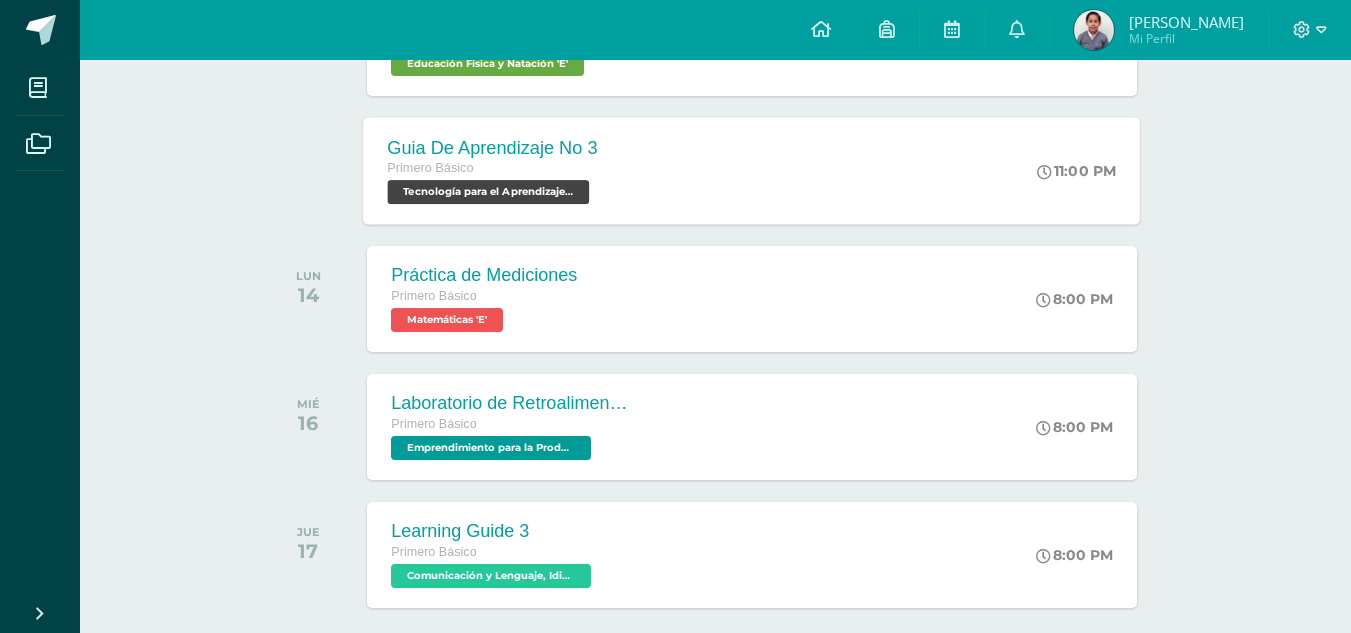 click on "Primero Básico" at bounding box center [493, 169] 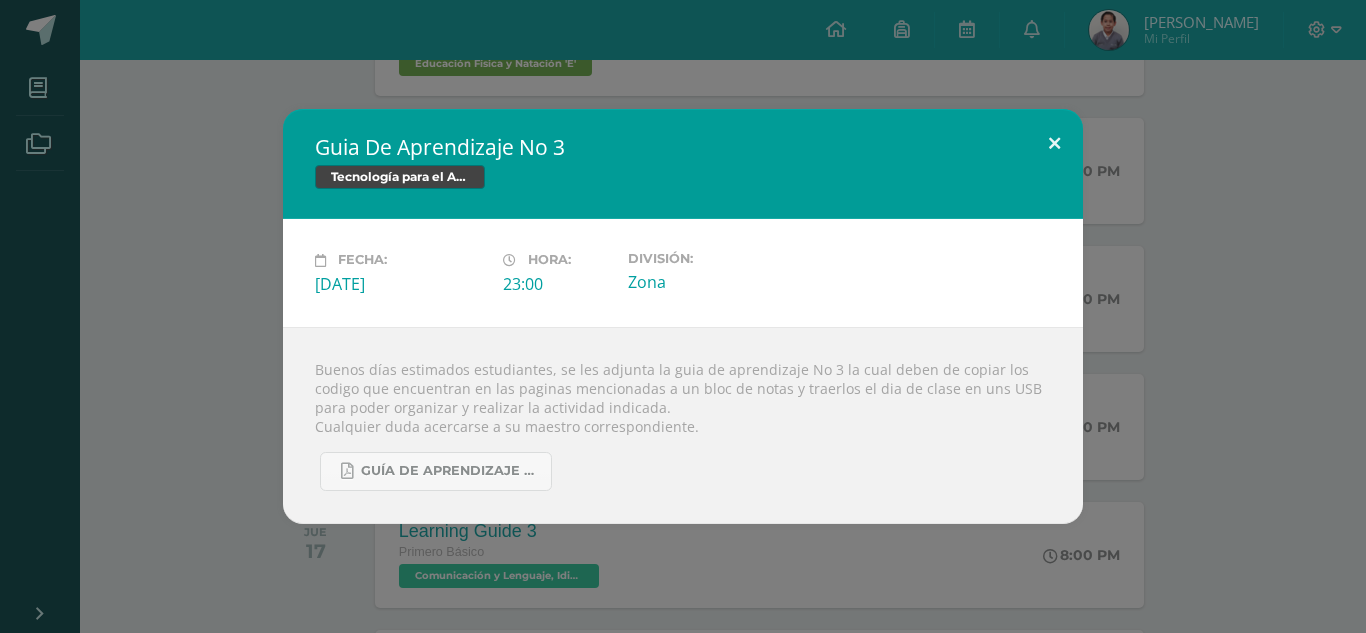 click at bounding box center (1054, 143) 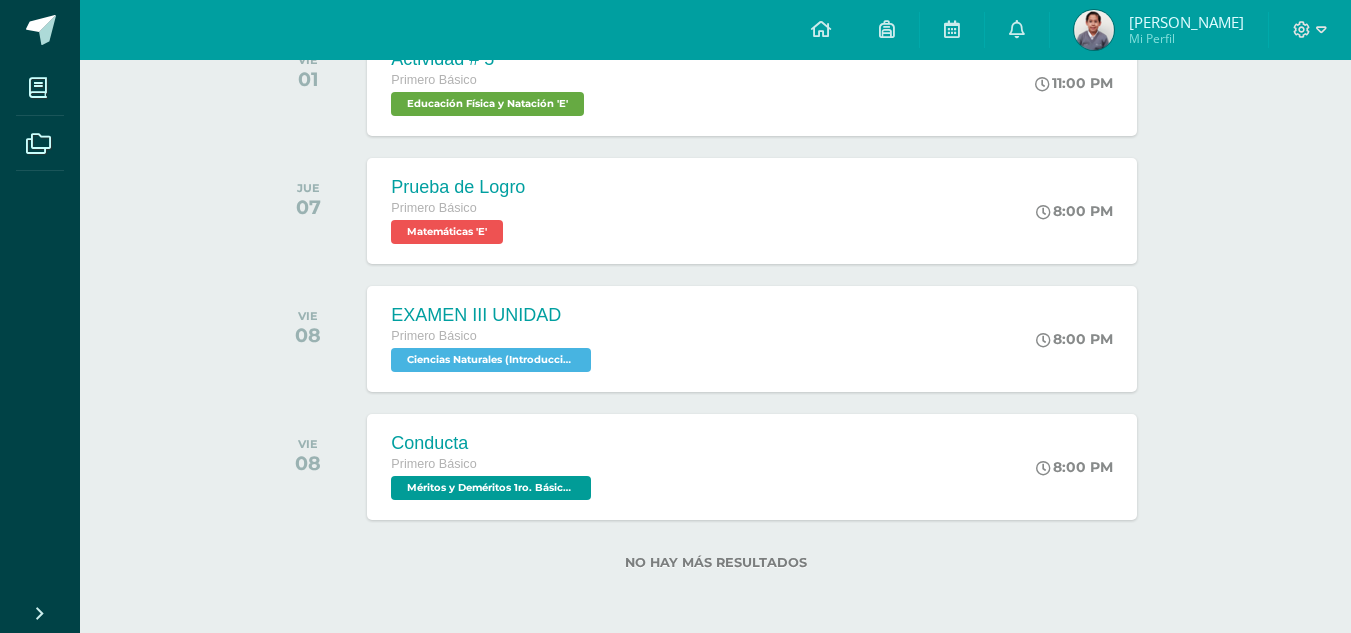 scroll, scrollTop: 3135, scrollLeft: 0, axis: vertical 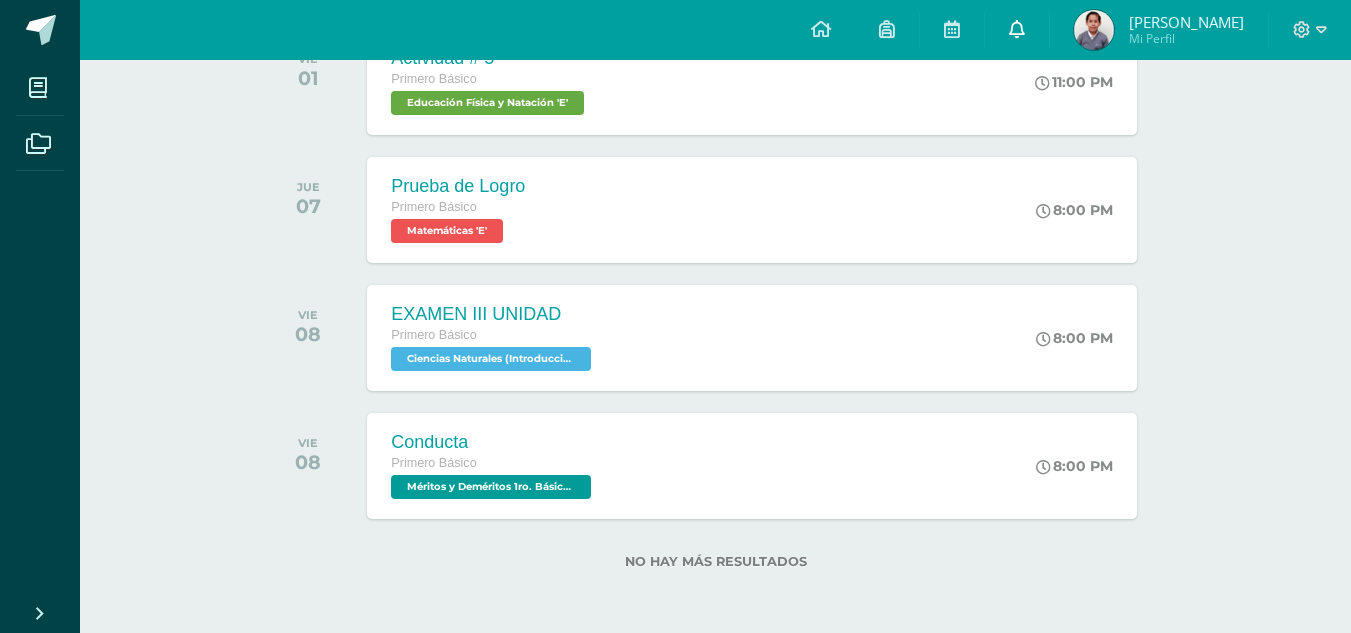 click at bounding box center [1017, 30] 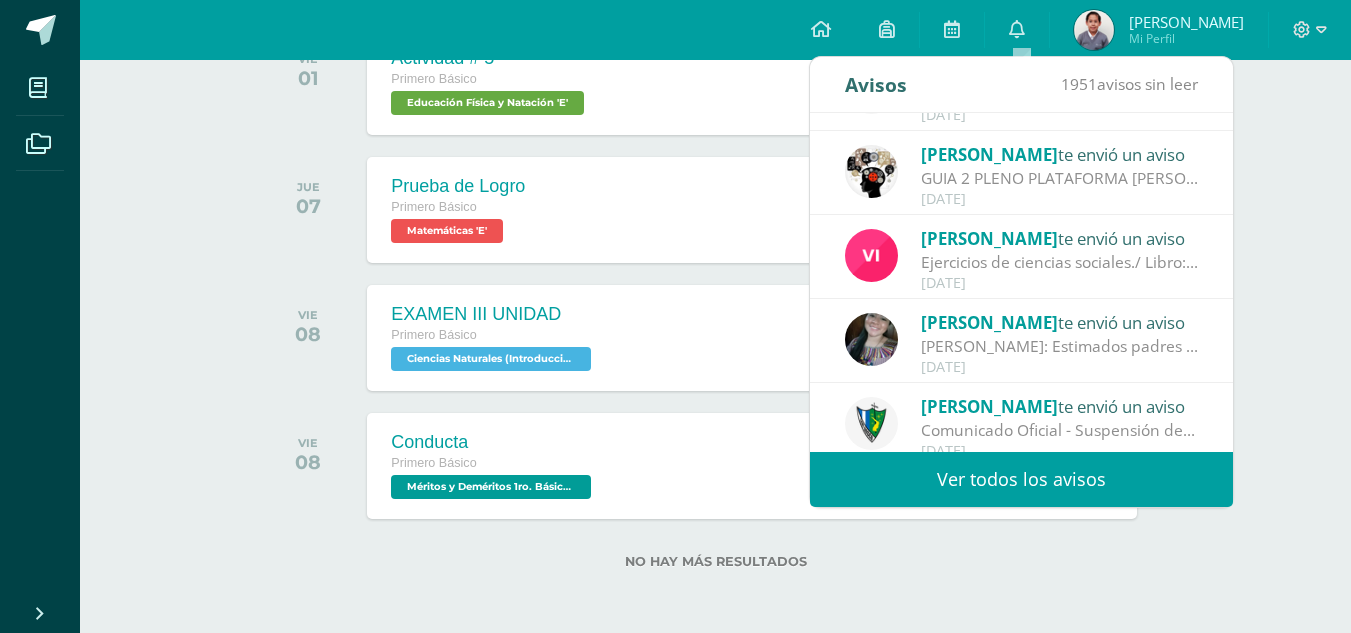 scroll, scrollTop: 67, scrollLeft: 0, axis: vertical 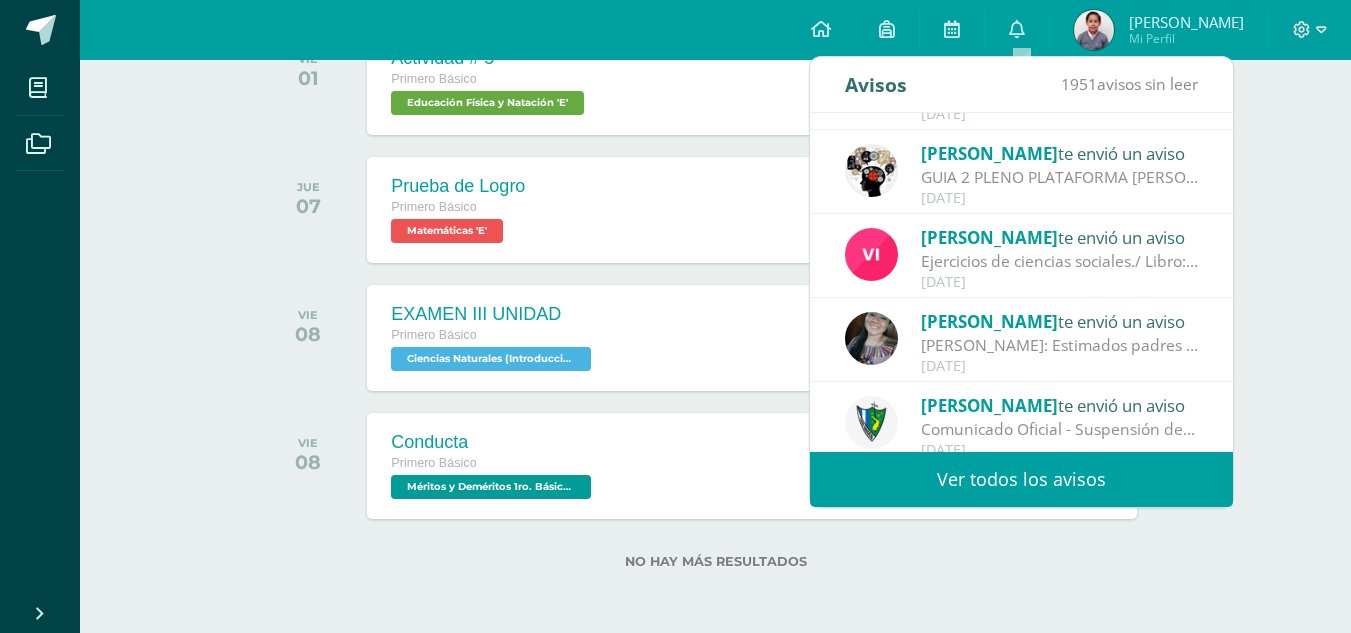 click on "Ver todos los avisos" at bounding box center (1021, 479) 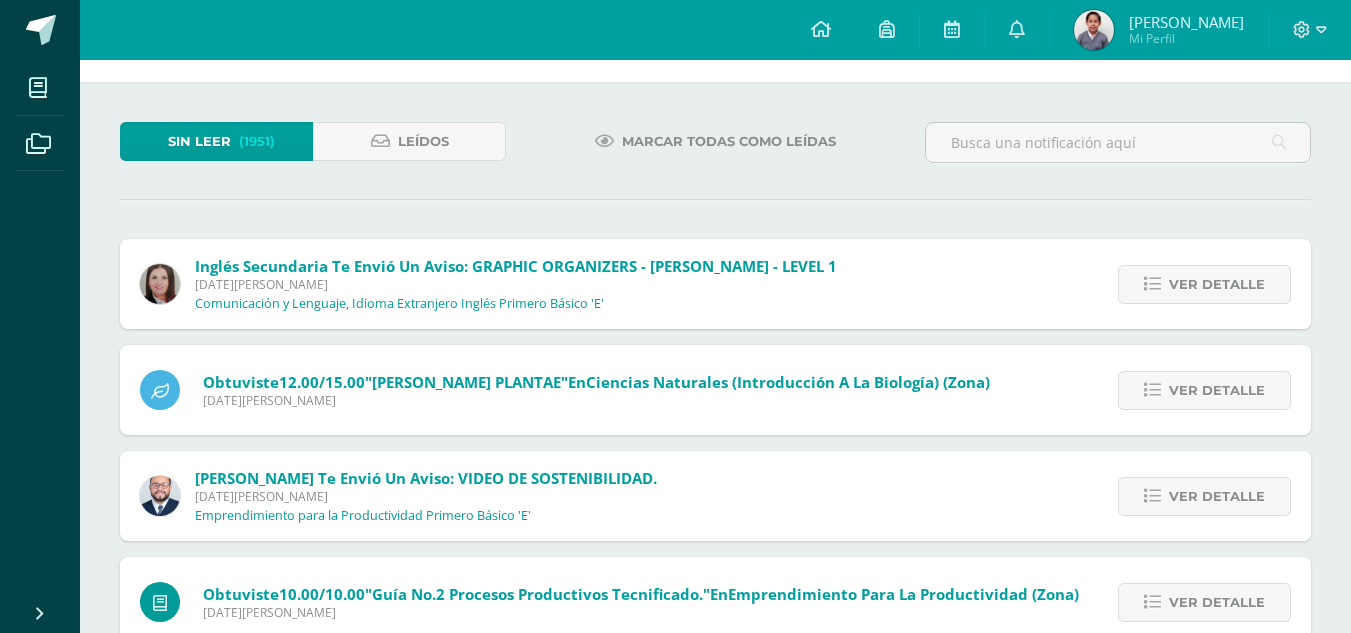 scroll, scrollTop: 0, scrollLeft: 0, axis: both 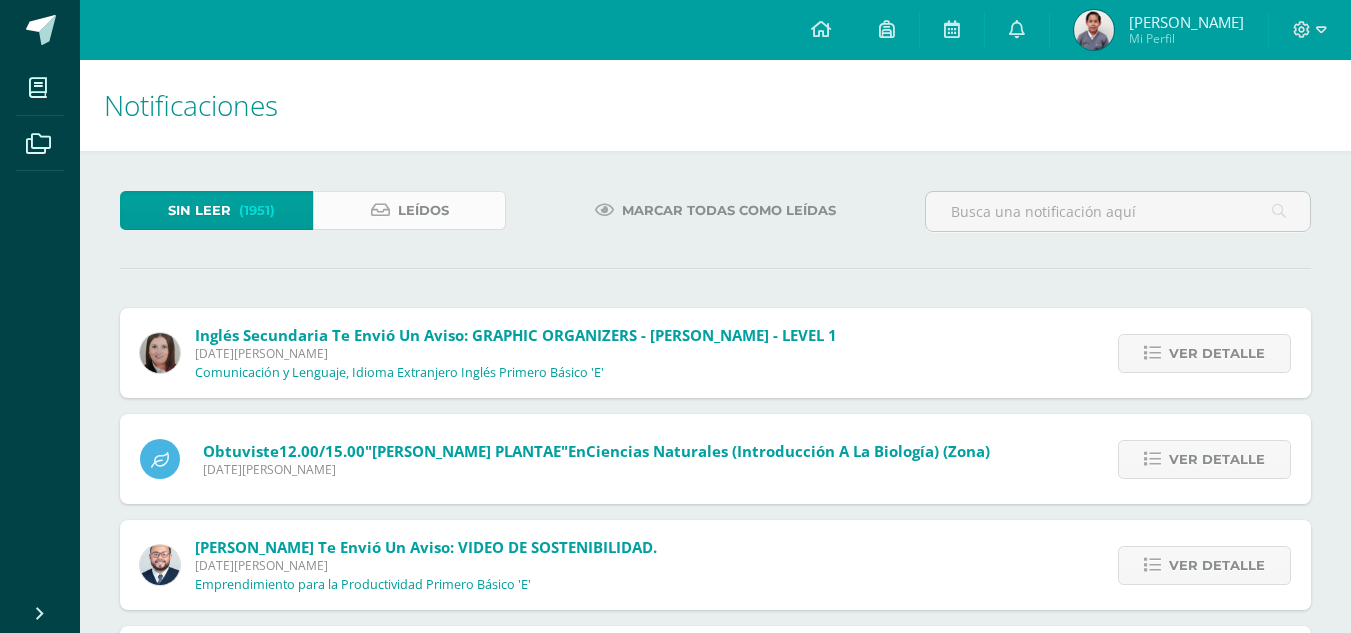 click on "Leídos" at bounding box center (409, 210) 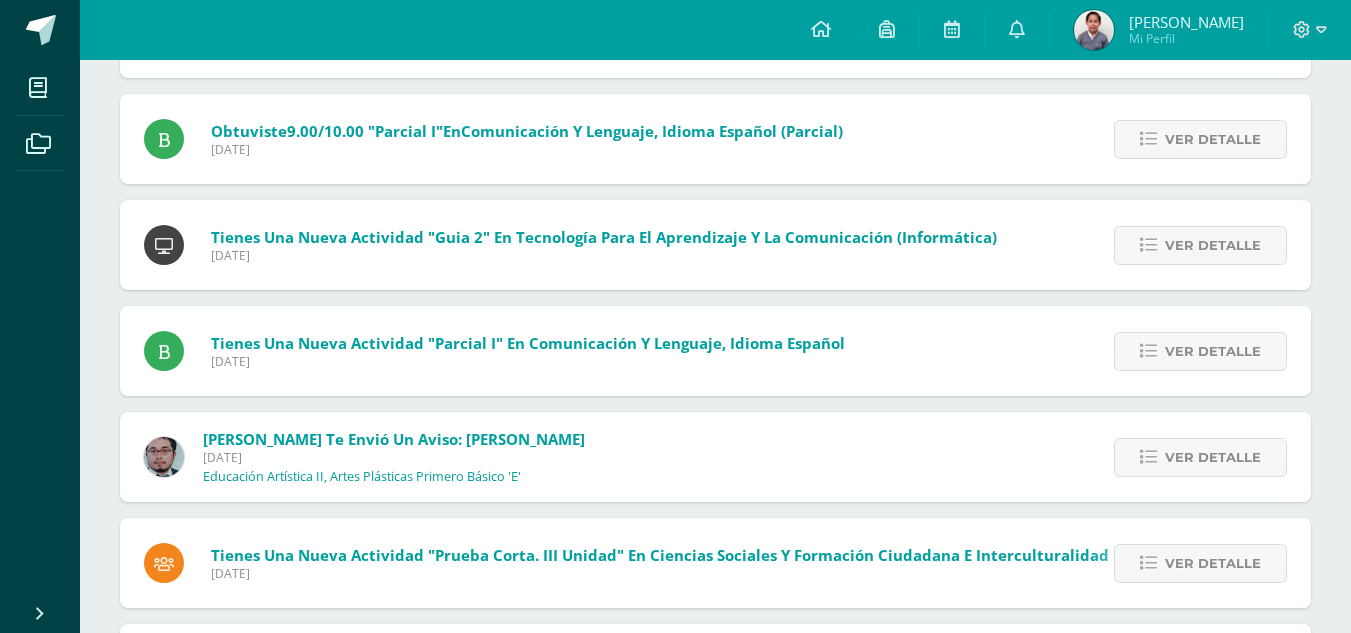scroll, scrollTop: 3614, scrollLeft: 0, axis: vertical 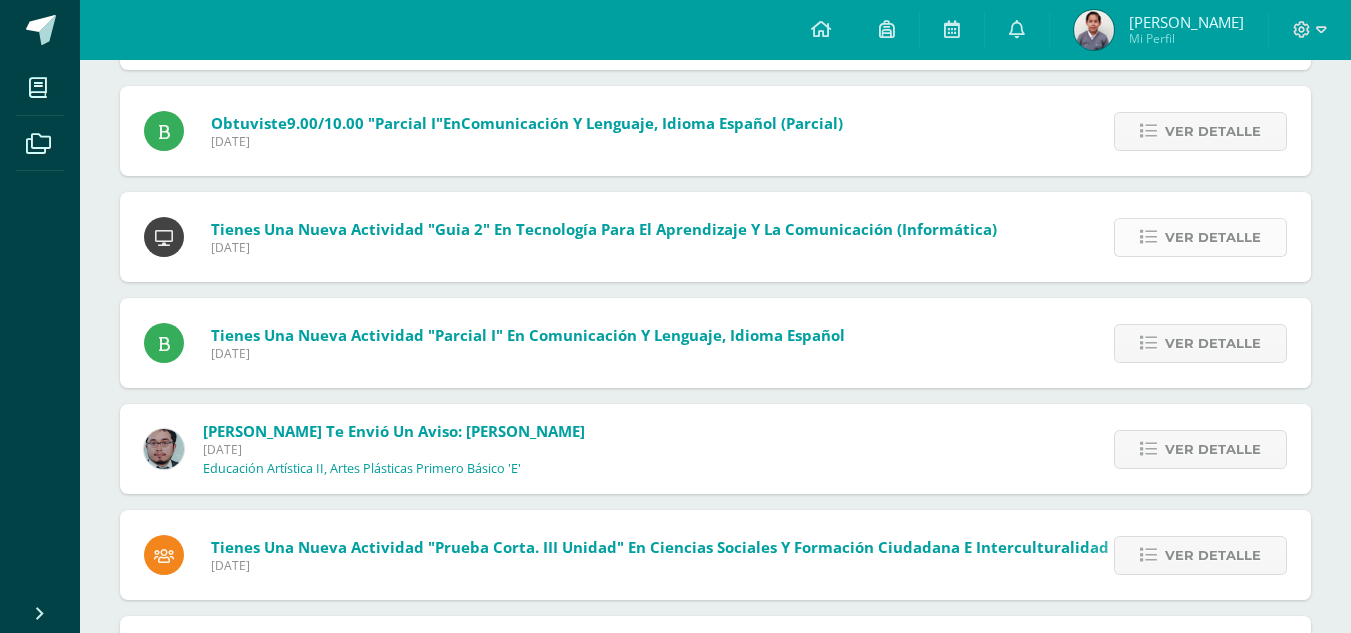 click at bounding box center [1148, 237] 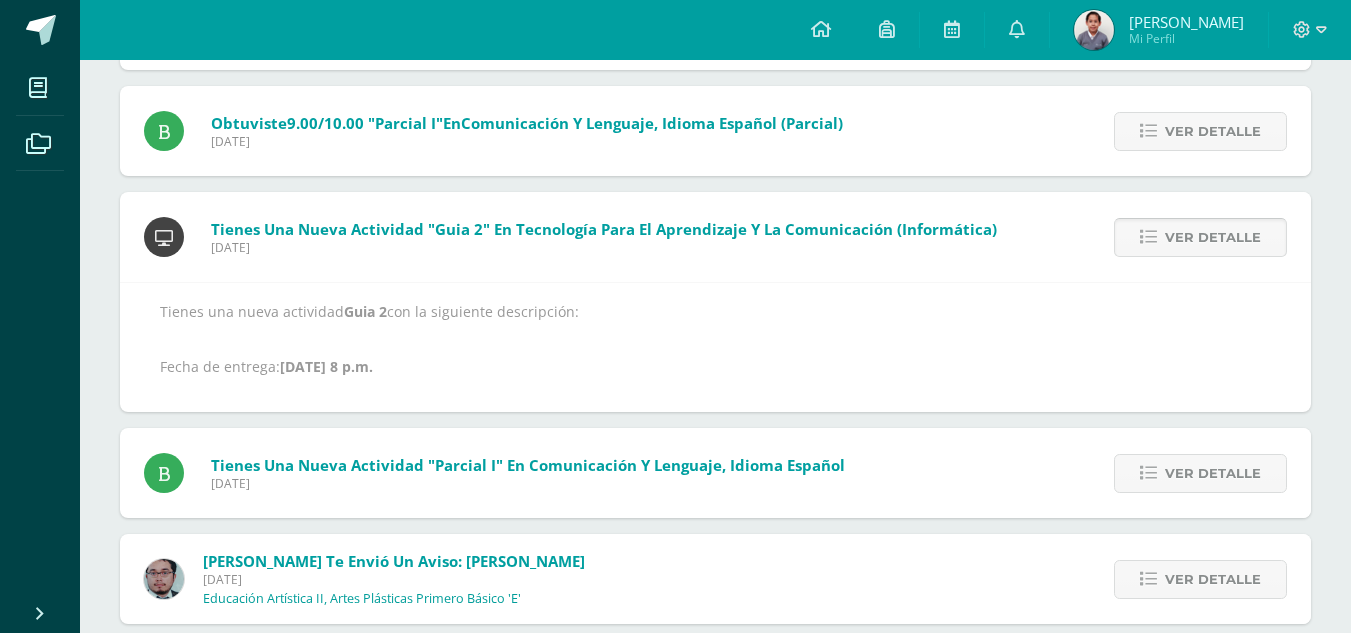 click at bounding box center (1148, 237) 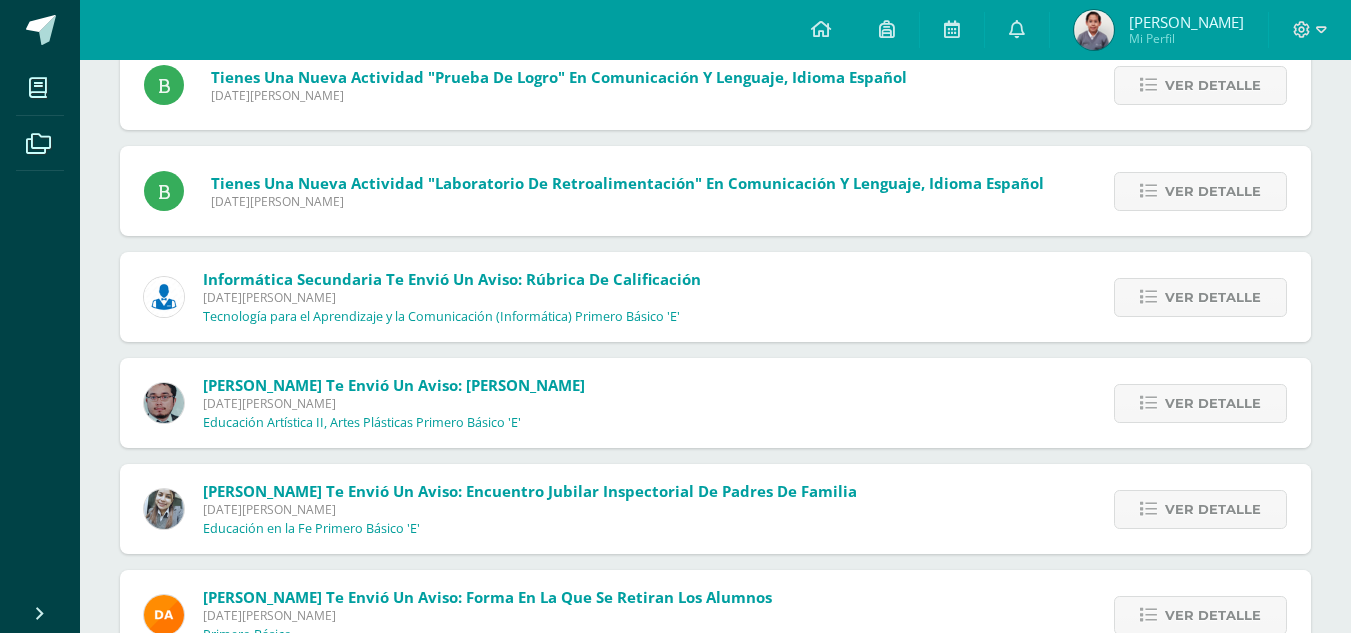 scroll, scrollTop: 10861, scrollLeft: 0, axis: vertical 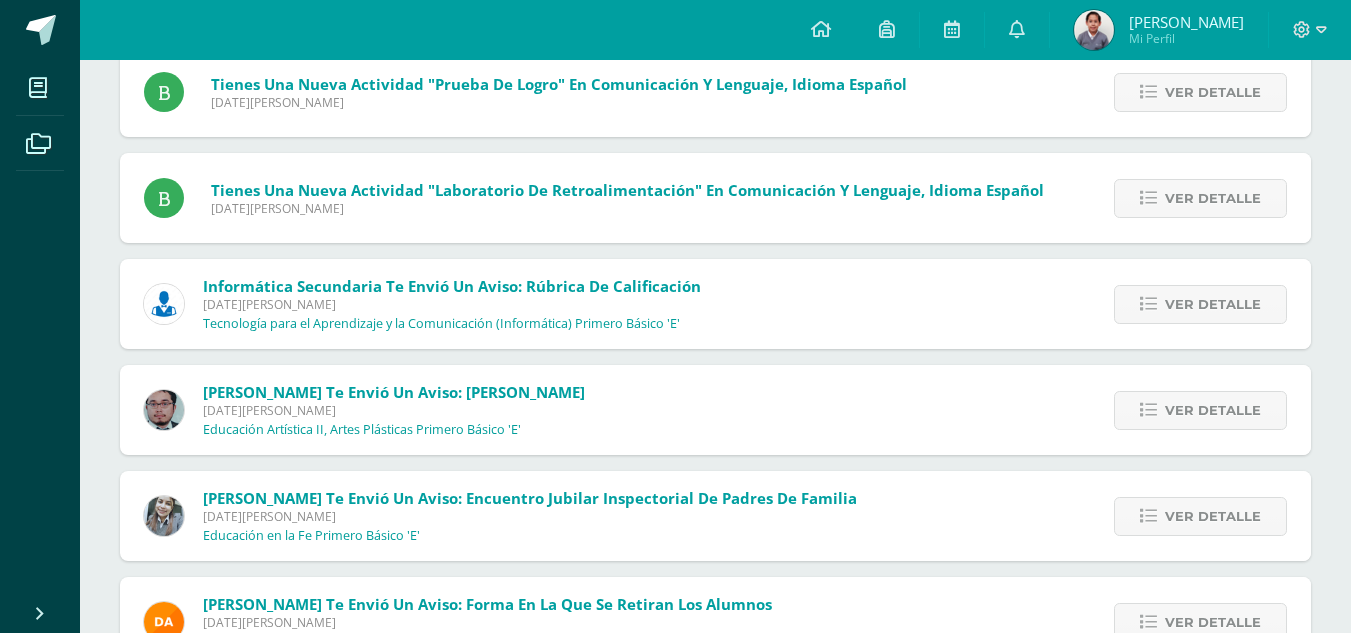 drag, startPoint x: 224, startPoint y: 304, endPoint x: 708, endPoint y: 297, distance: 484.05063 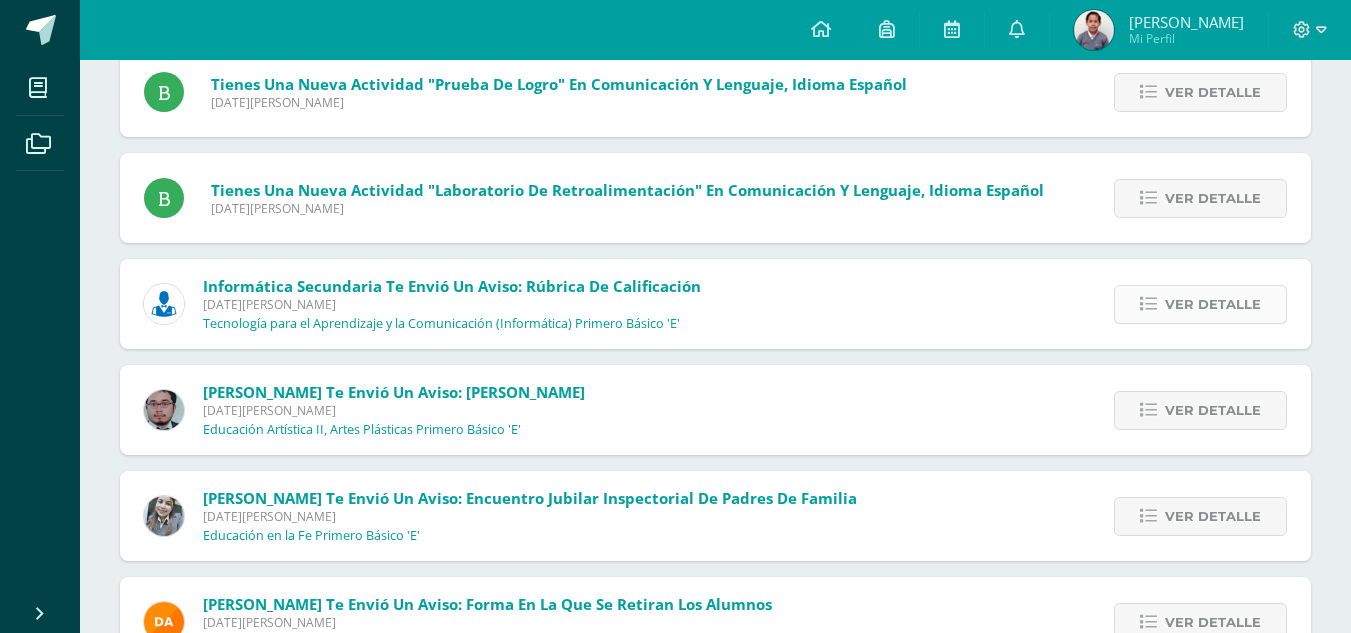 drag, startPoint x: 708, startPoint y: 297, endPoint x: 1181, endPoint y: 300, distance: 473.00952 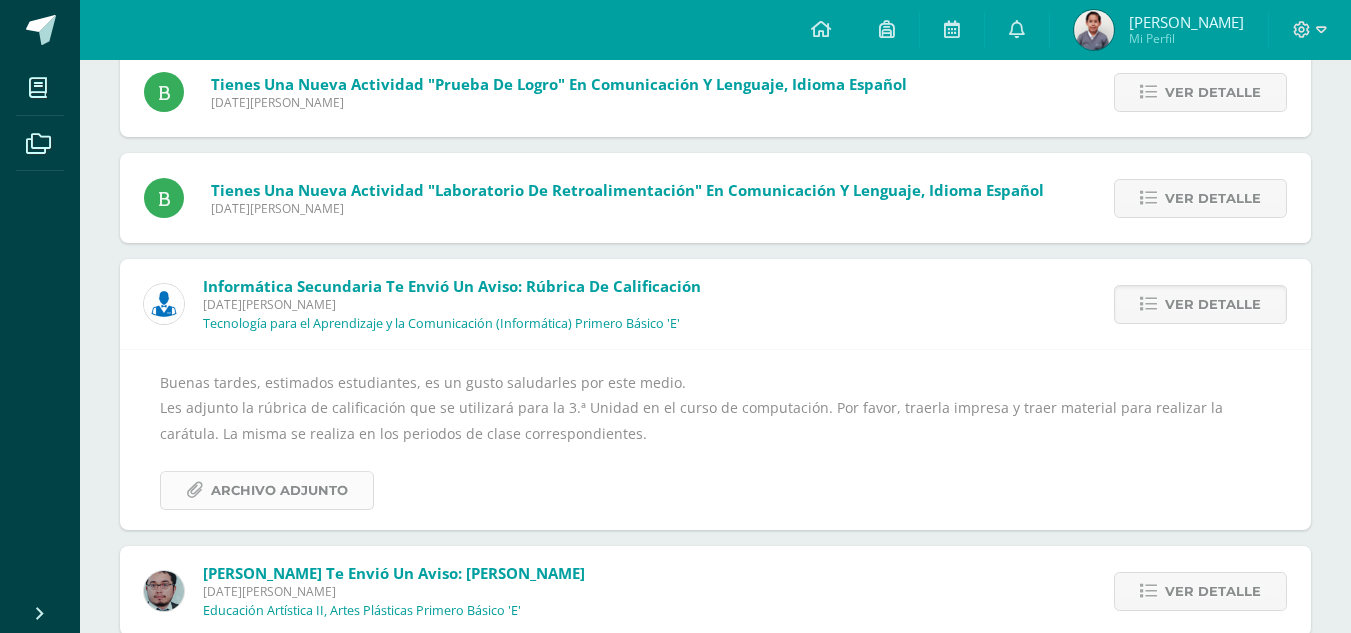 click on "Archivo Adjunto" at bounding box center [279, 490] 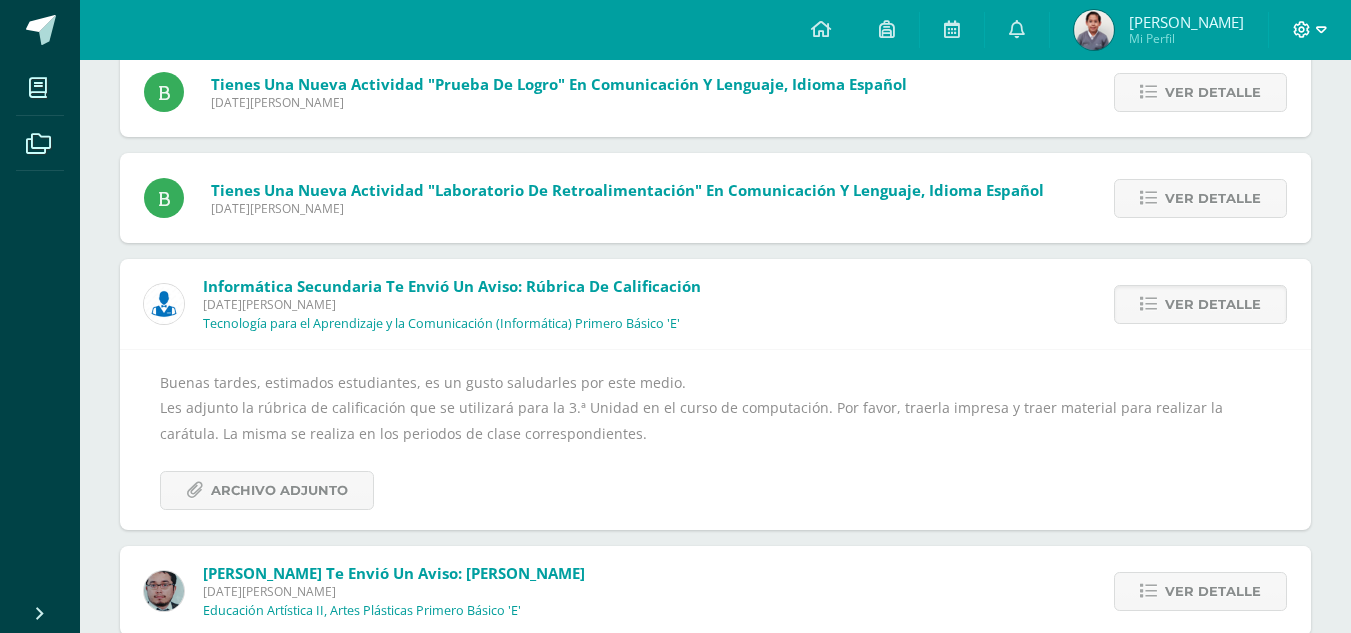 click 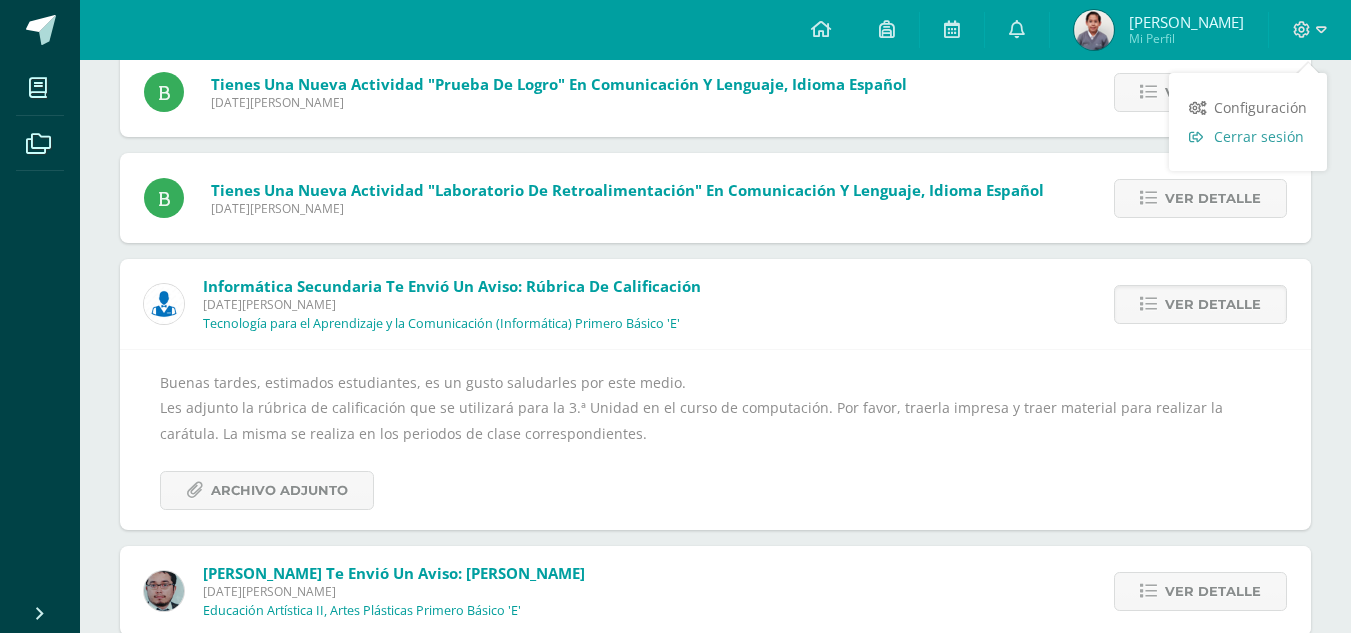 click on "Cerrar sesión" at bounding box center [1259, 136] 